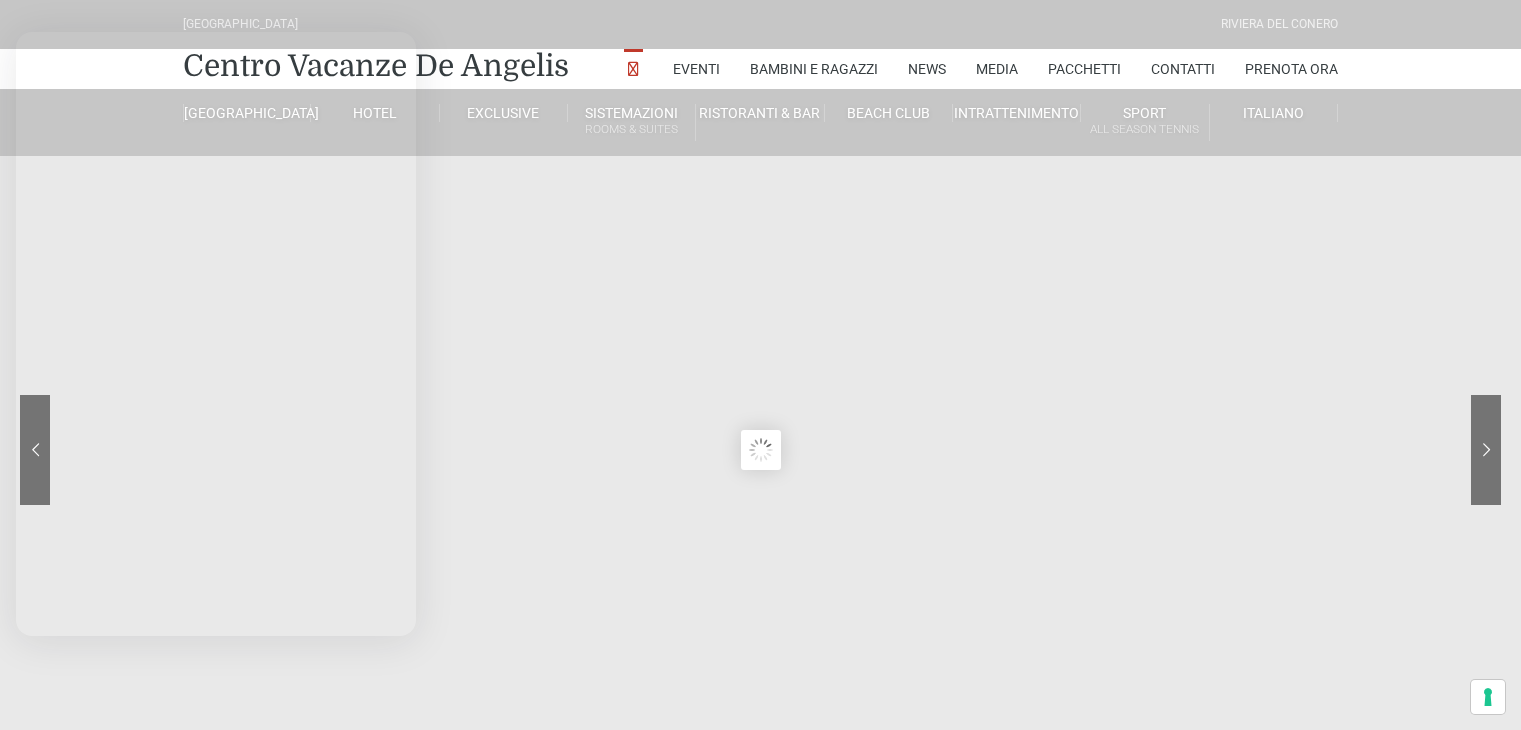 scroll, scrollTop: 0, scrollLeft: 0, axis: both 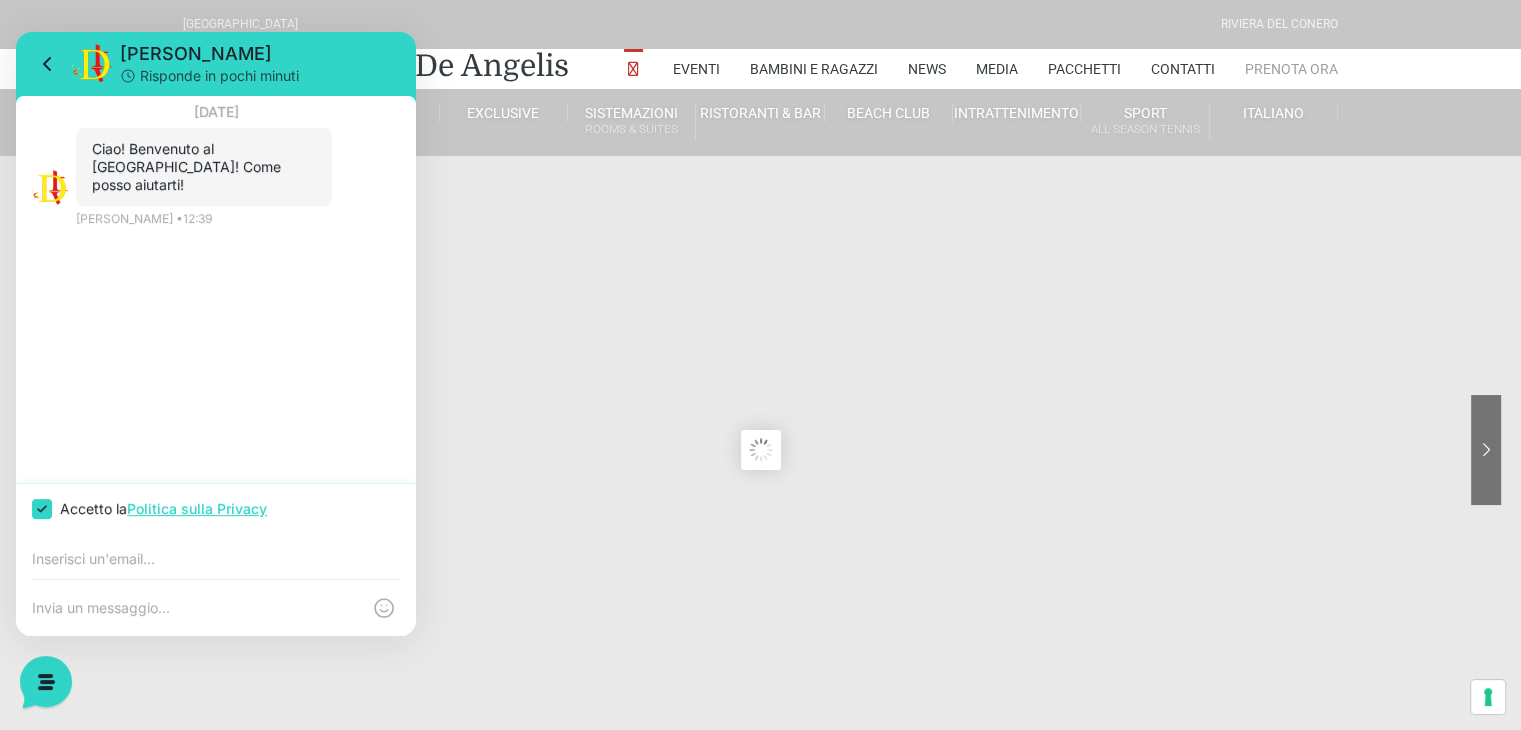 click on "Prenota Ora" at bounding box center [1291, 69] 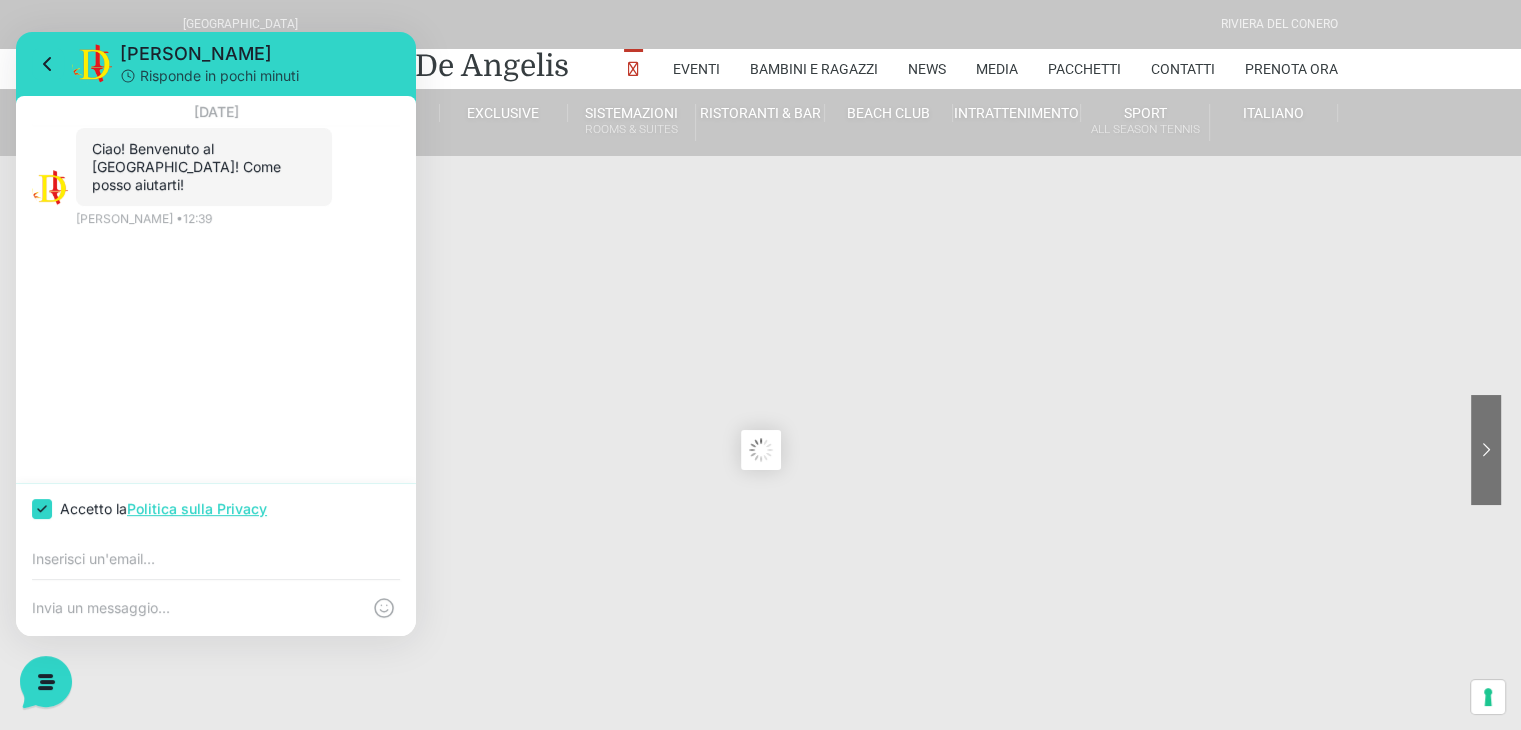 click at bounding box center (196, 608) 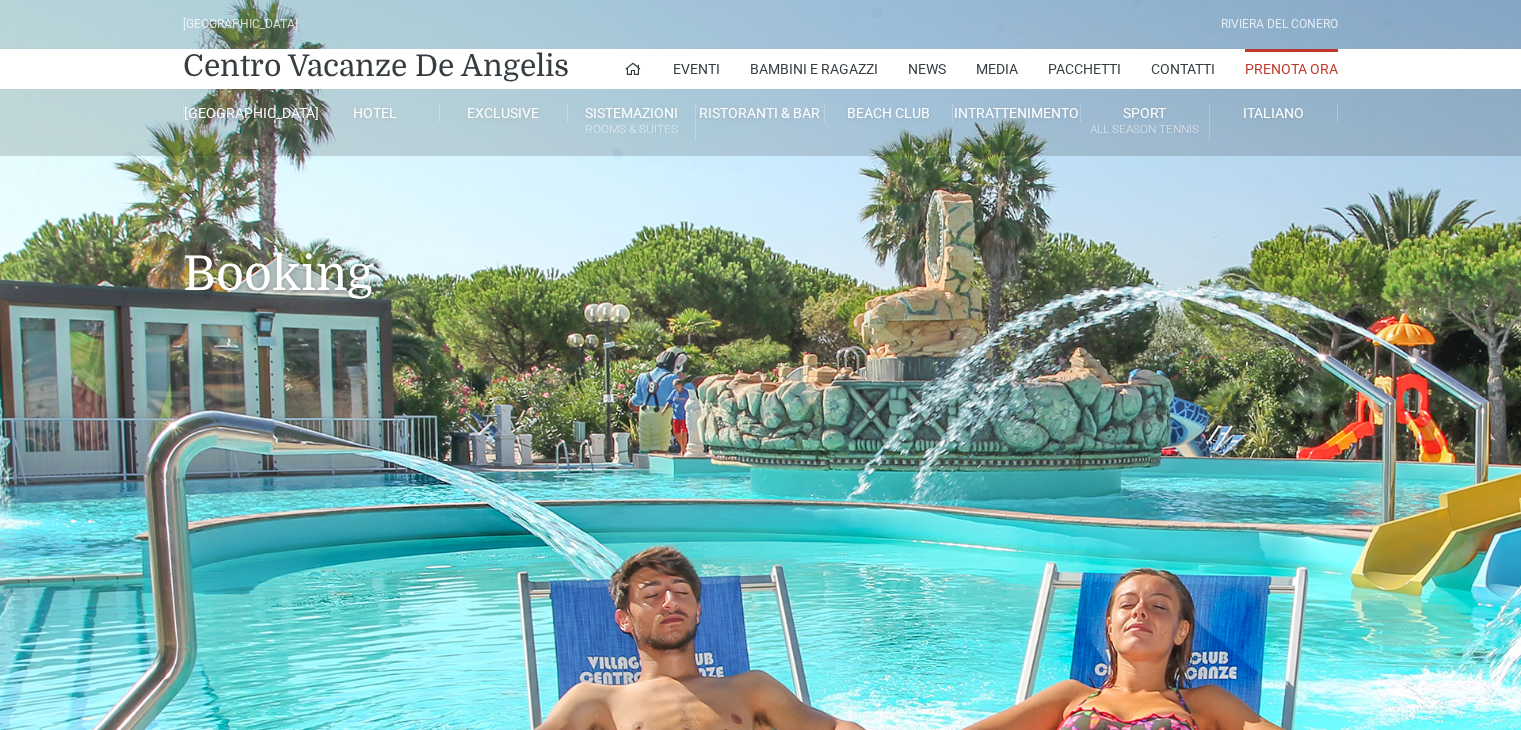 scroll, scrollTop: 0, scrollLeft: 0, axis: both 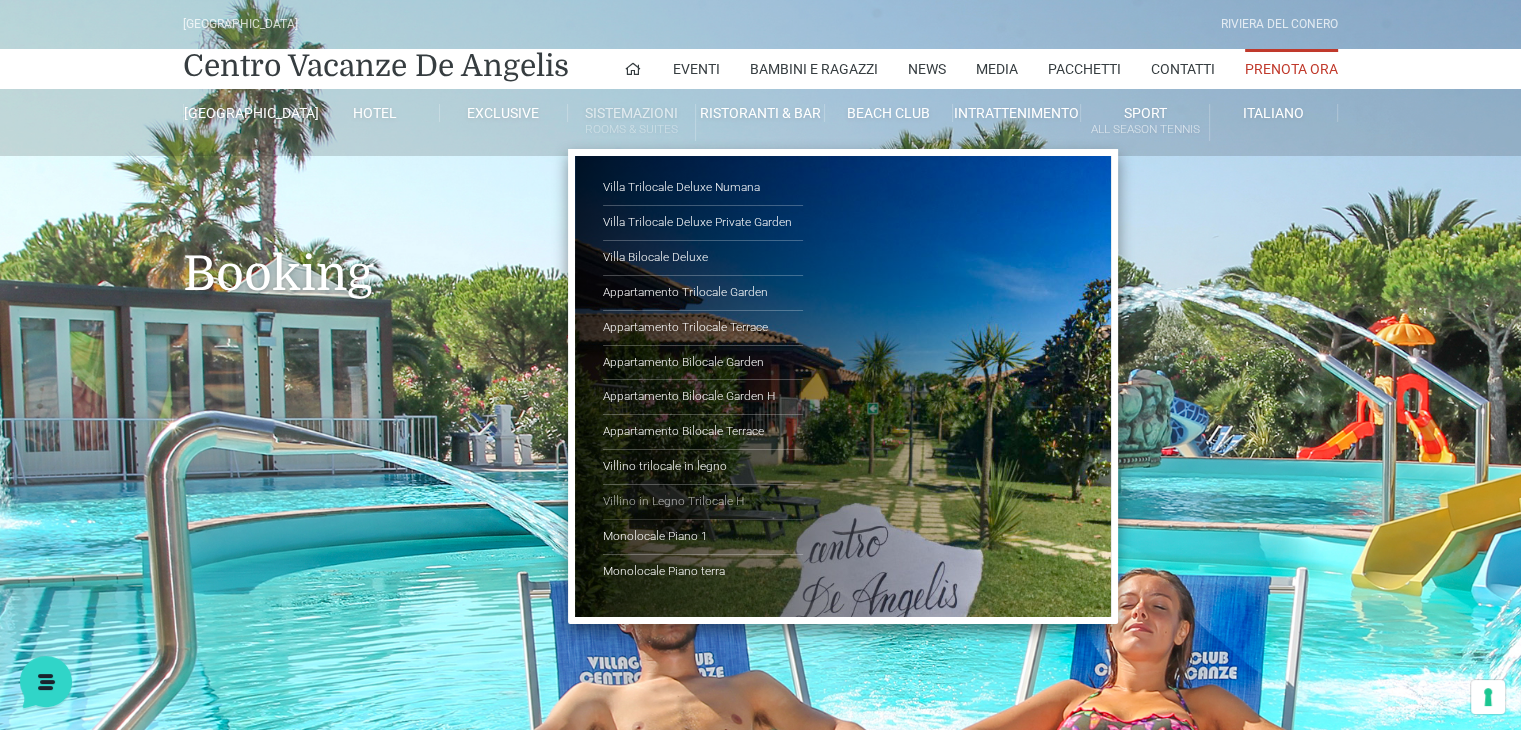 click on "Villino in Legno Trilocale H" at bounding box center (703, 502) 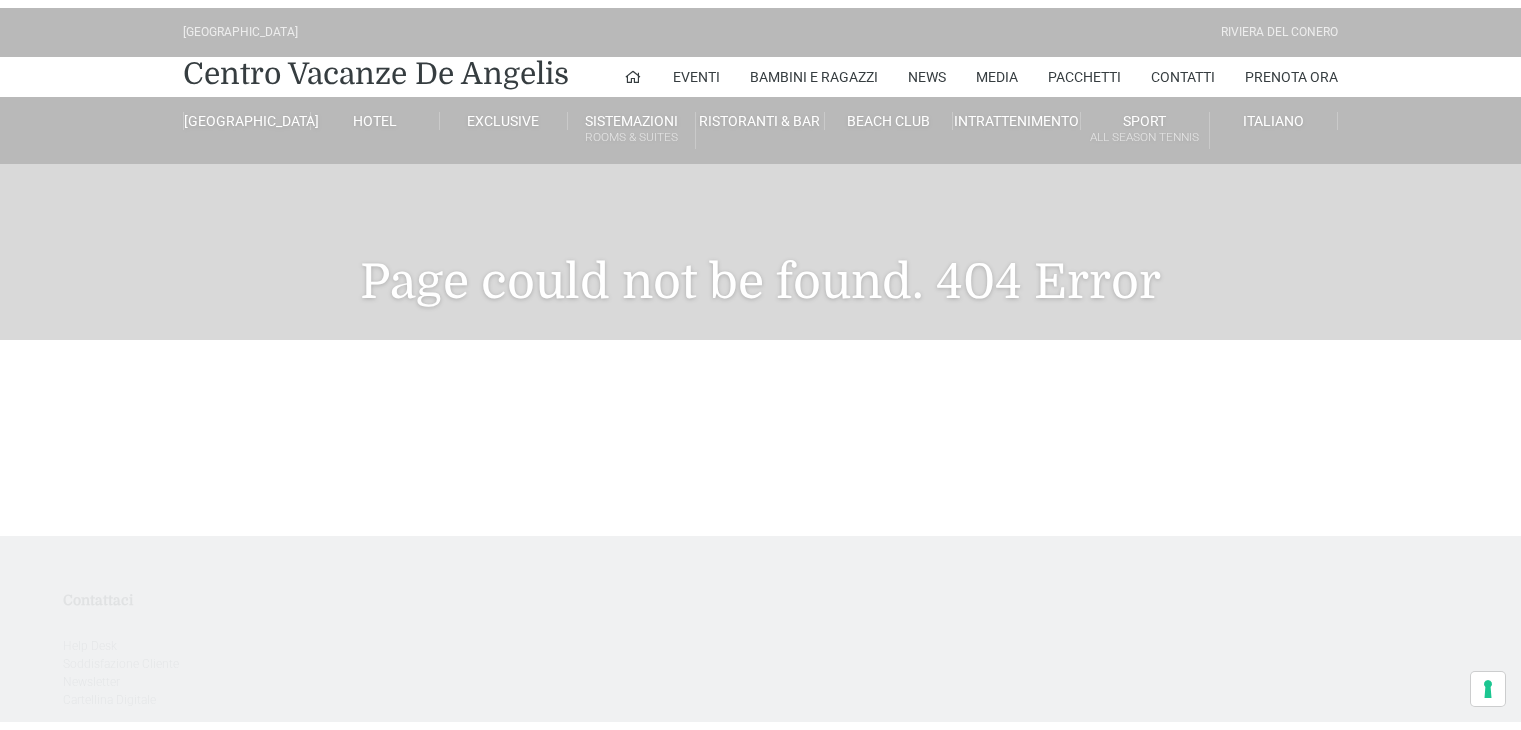 scroll, scrollTop: 0, scrollLeft: 0, axis: both 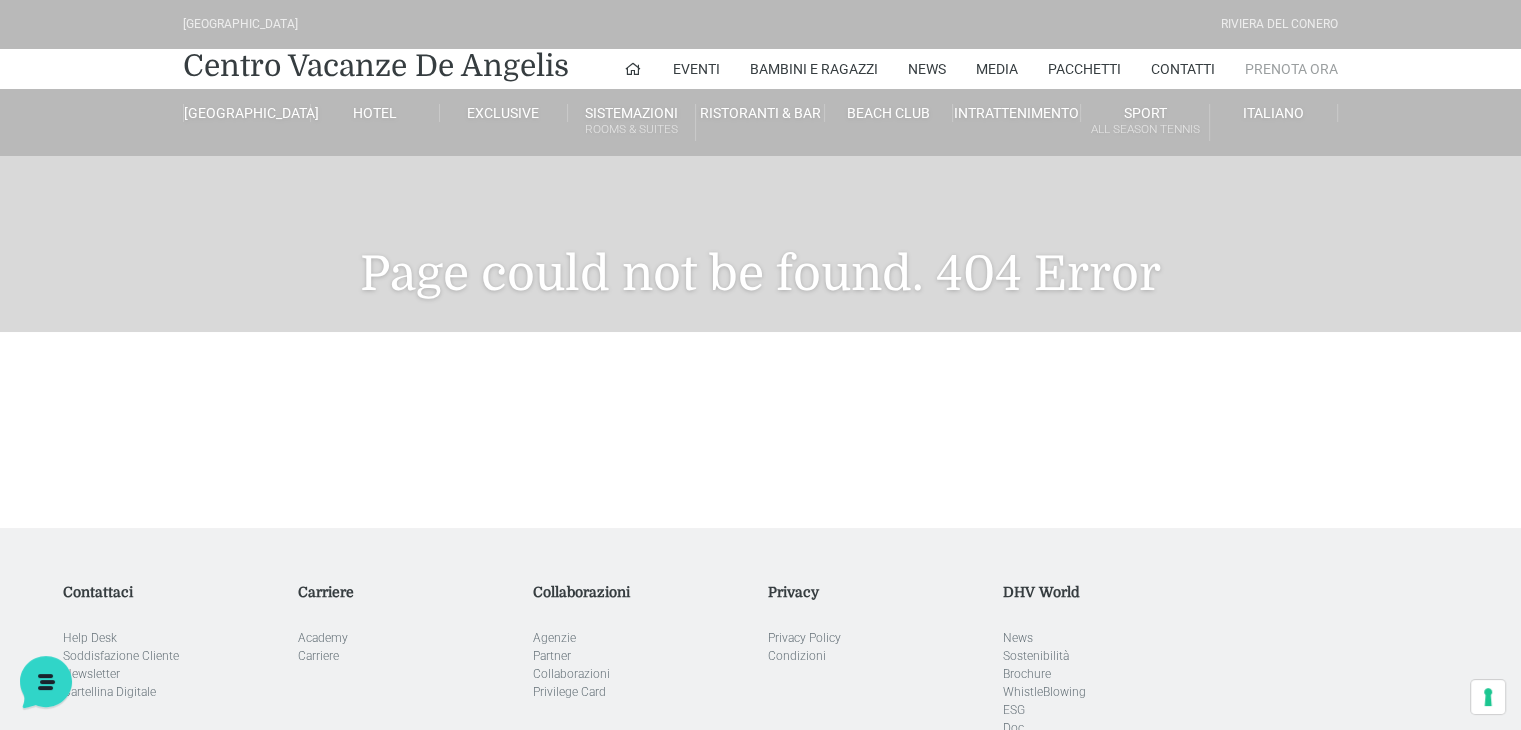 click on "Prenota Ora" at bounding box center [1291, 69] 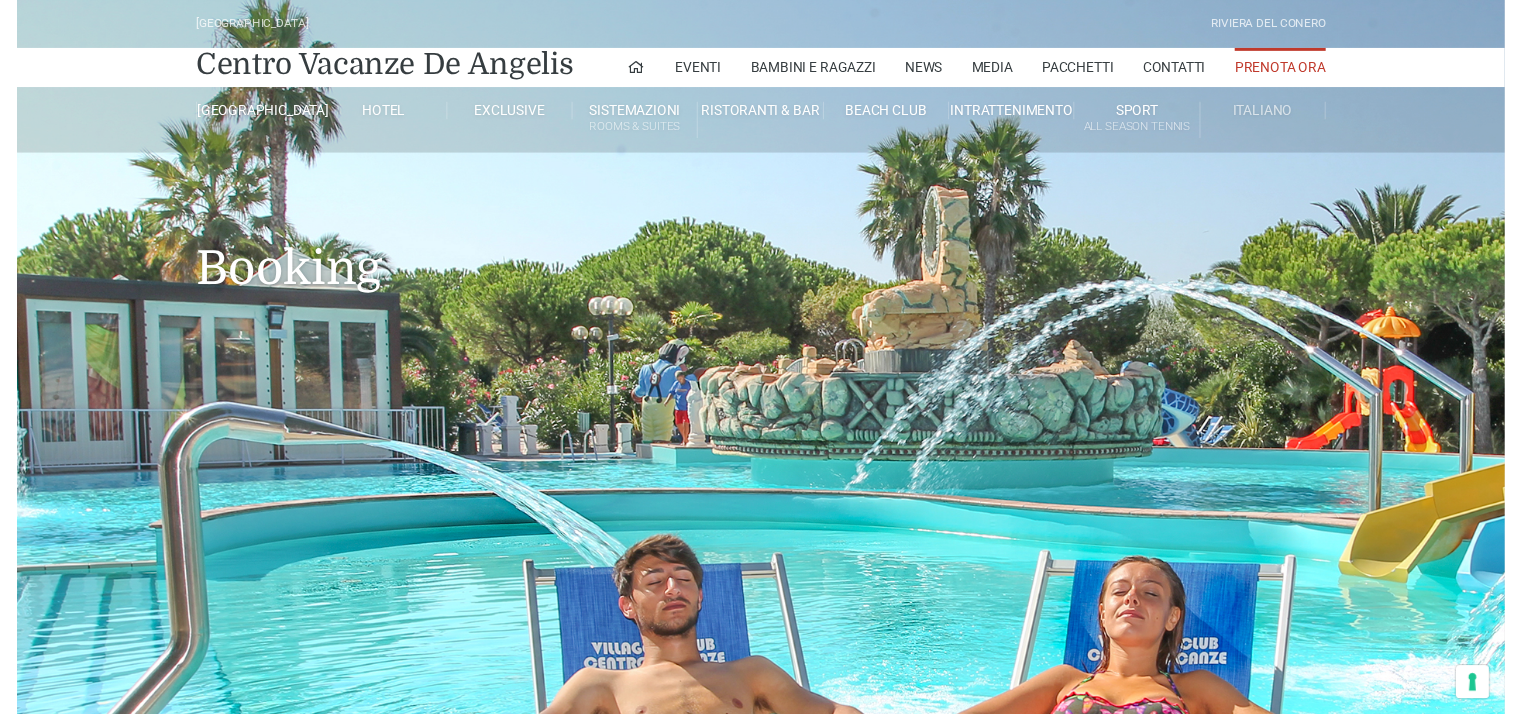 scroll, scrollTop: 0, scrollLeft: 0, axis: both 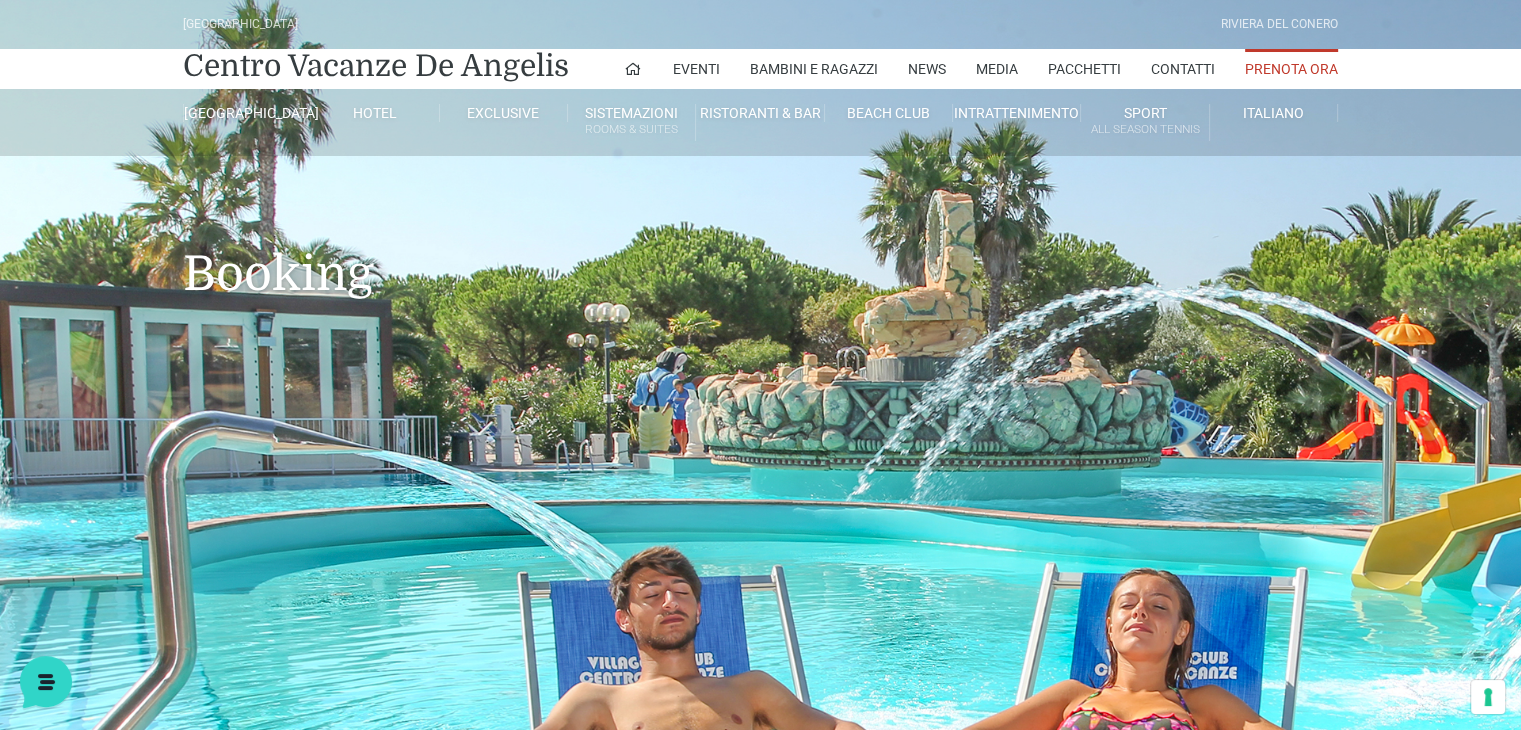 click on "Prenota Ora" at bounding box center (1291, 69) 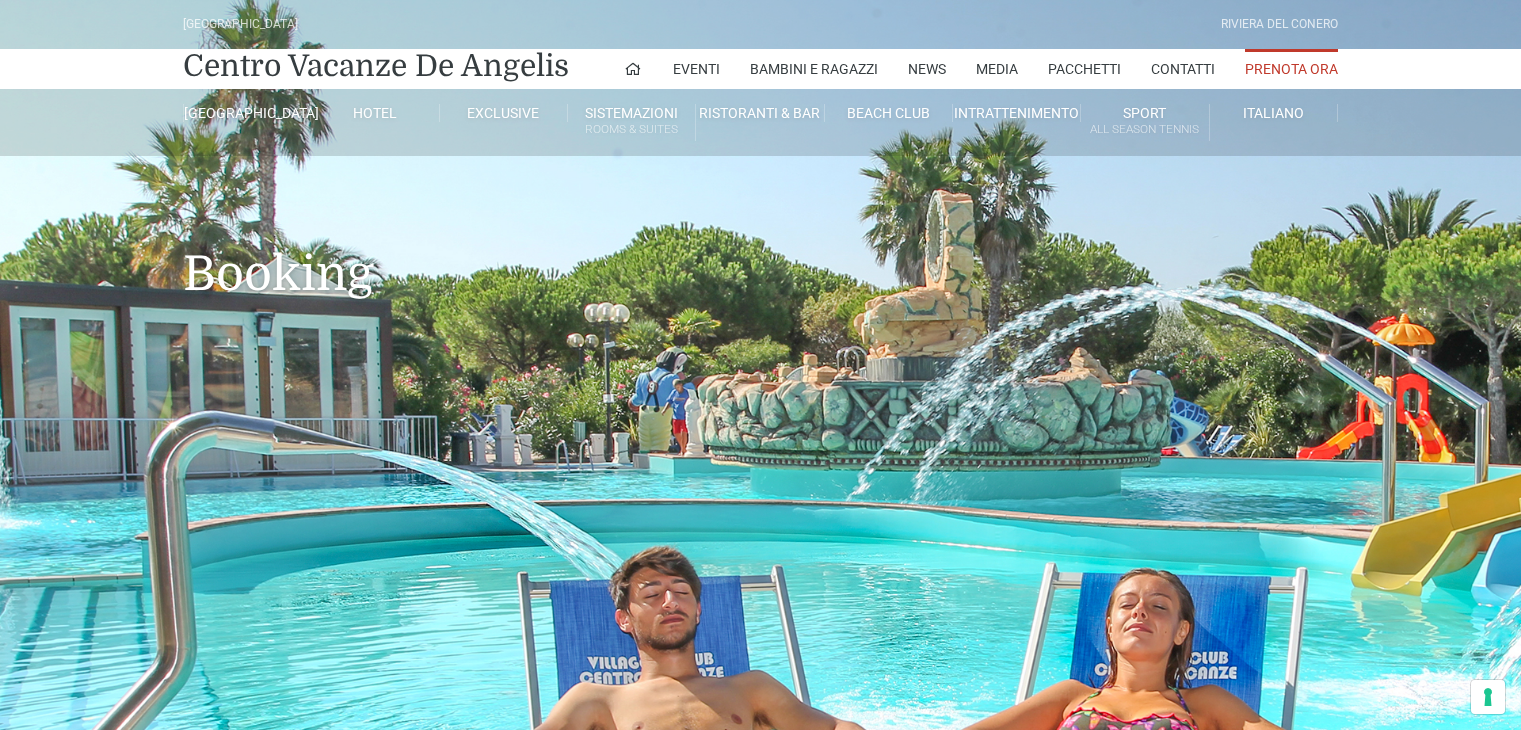 scroll, scrollTop: 0, scrollLeft: 0, axis: both 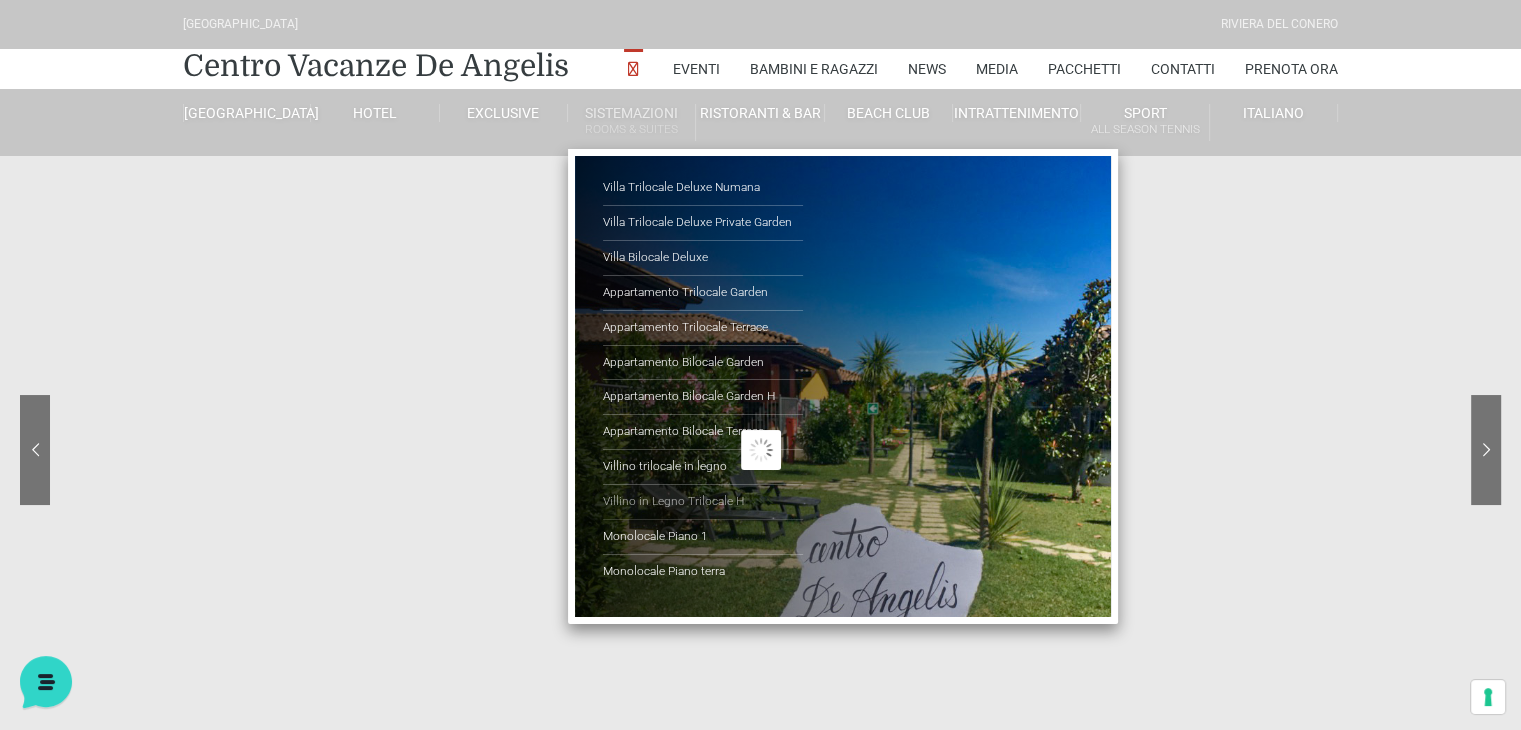 click on "Villino in Legno Trilocale H" at bounding box center (703, 502) 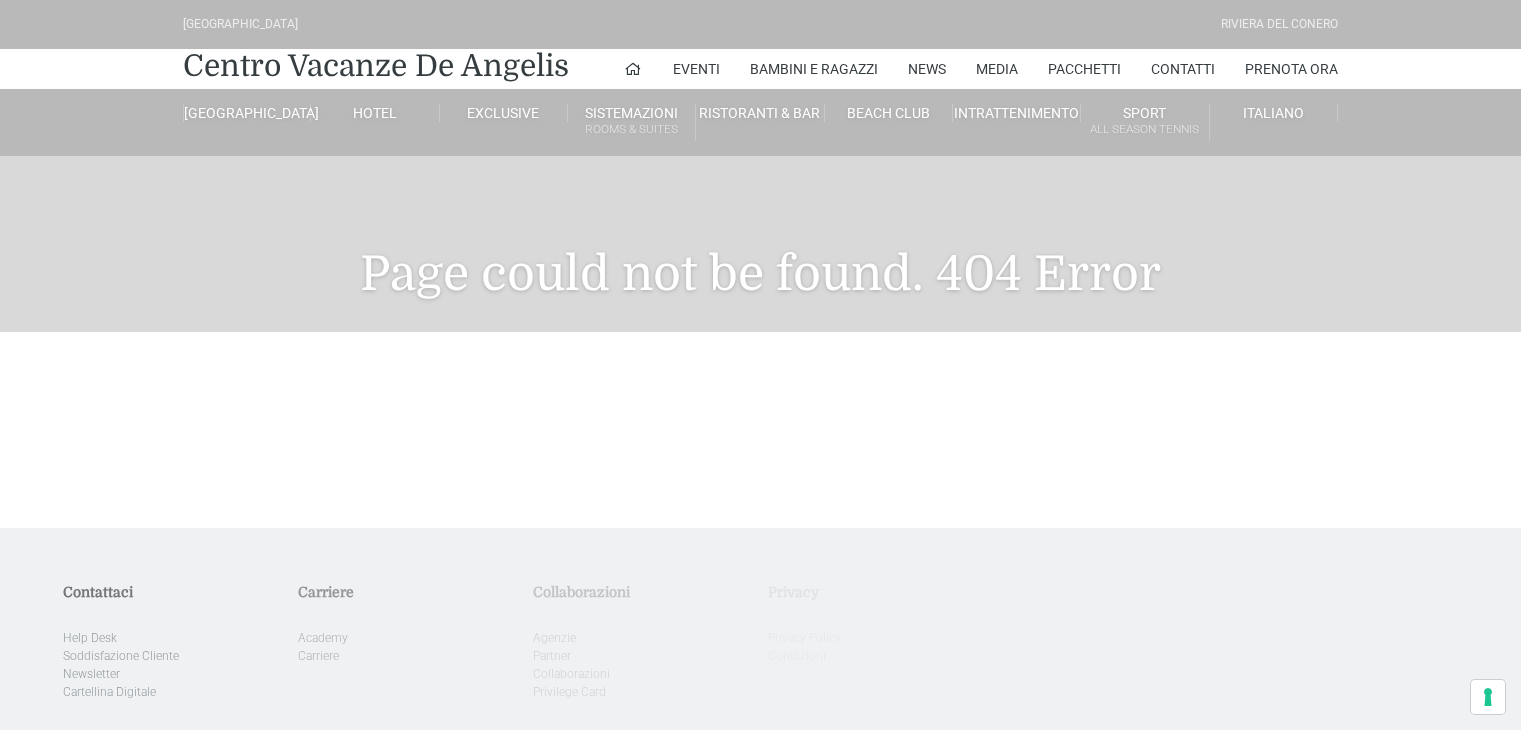 scroll, scrollTop: 0, scrollLeft: 0, axis: both 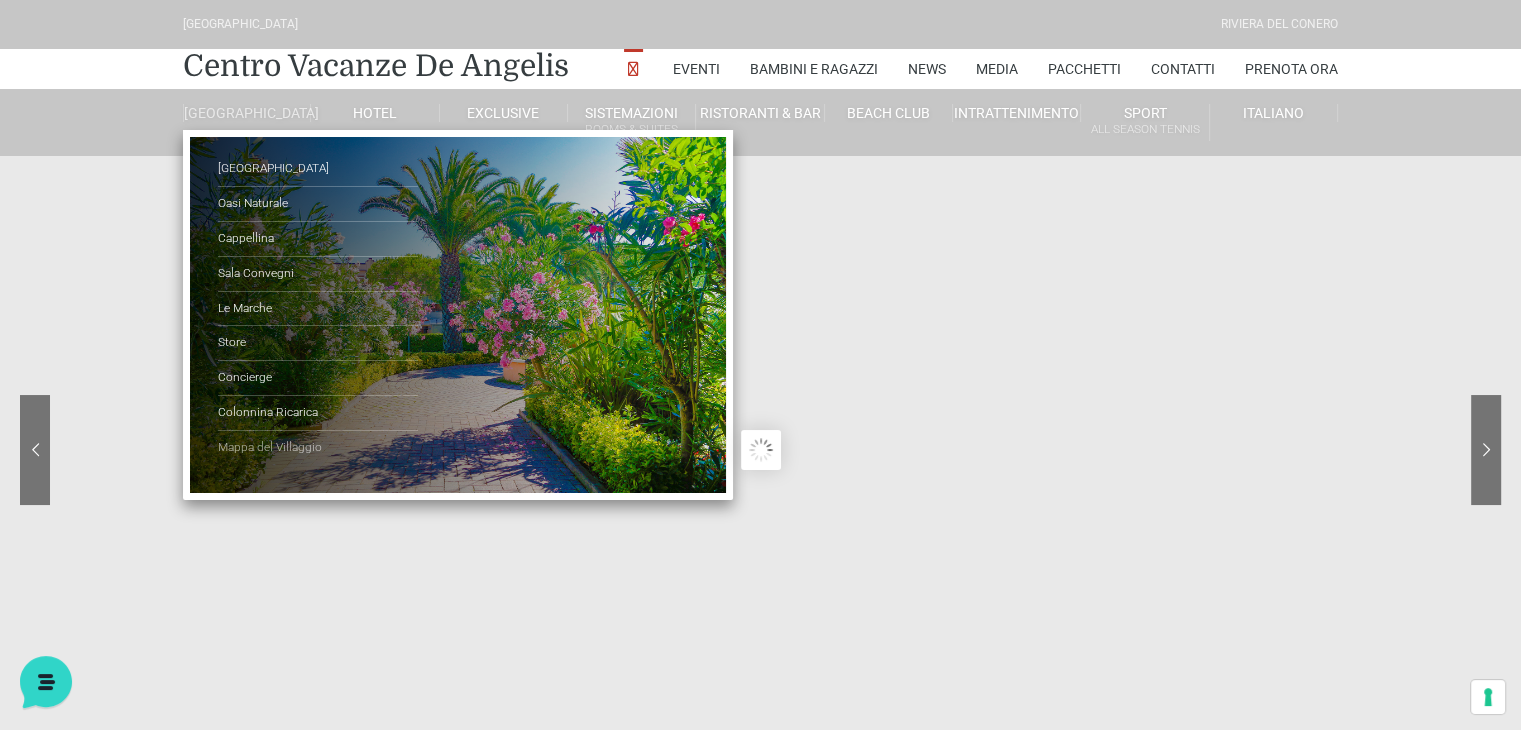click on "Mappa del Villaggio" at bounding box center [318, 448] 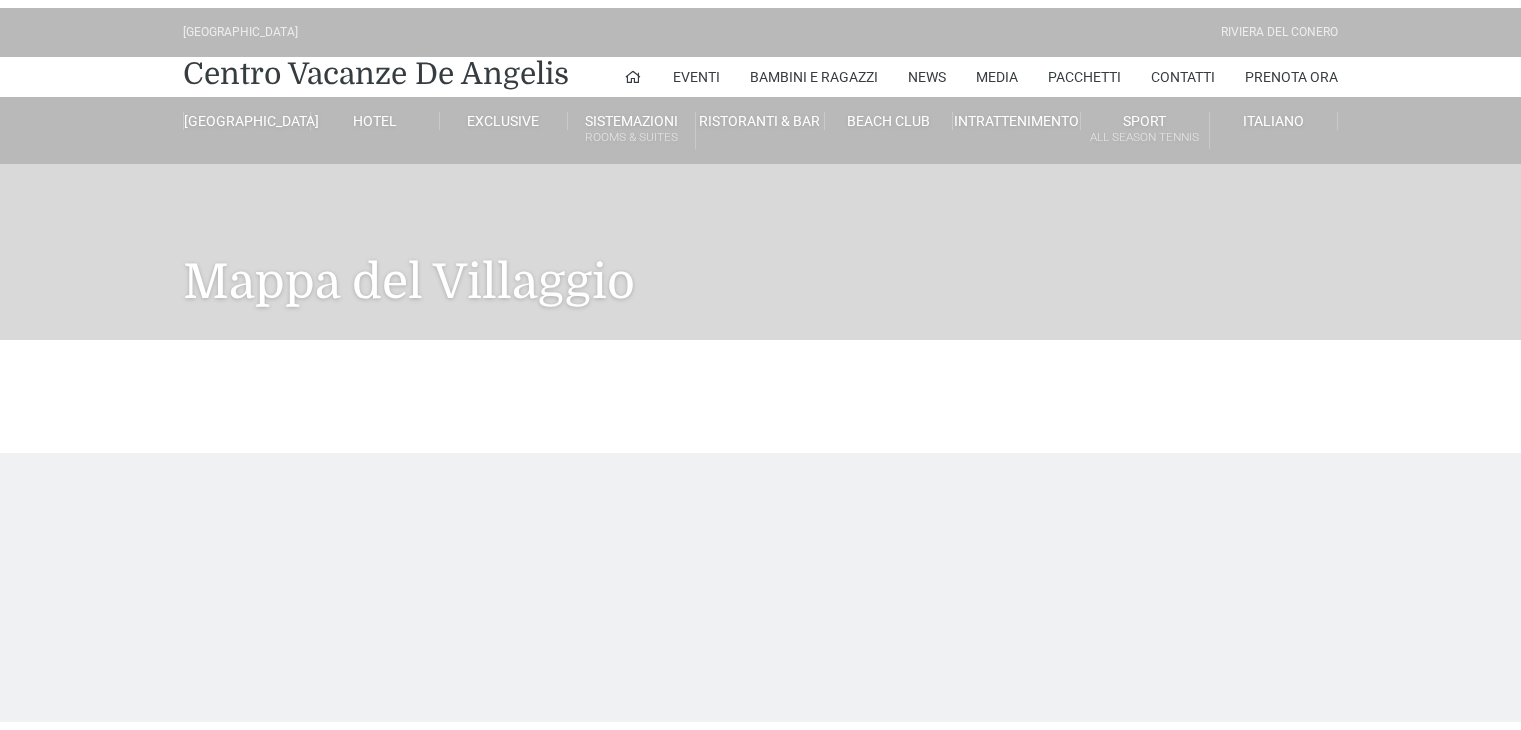 scroll, scrollTop: 0, scrollLeft: 0, axis: both 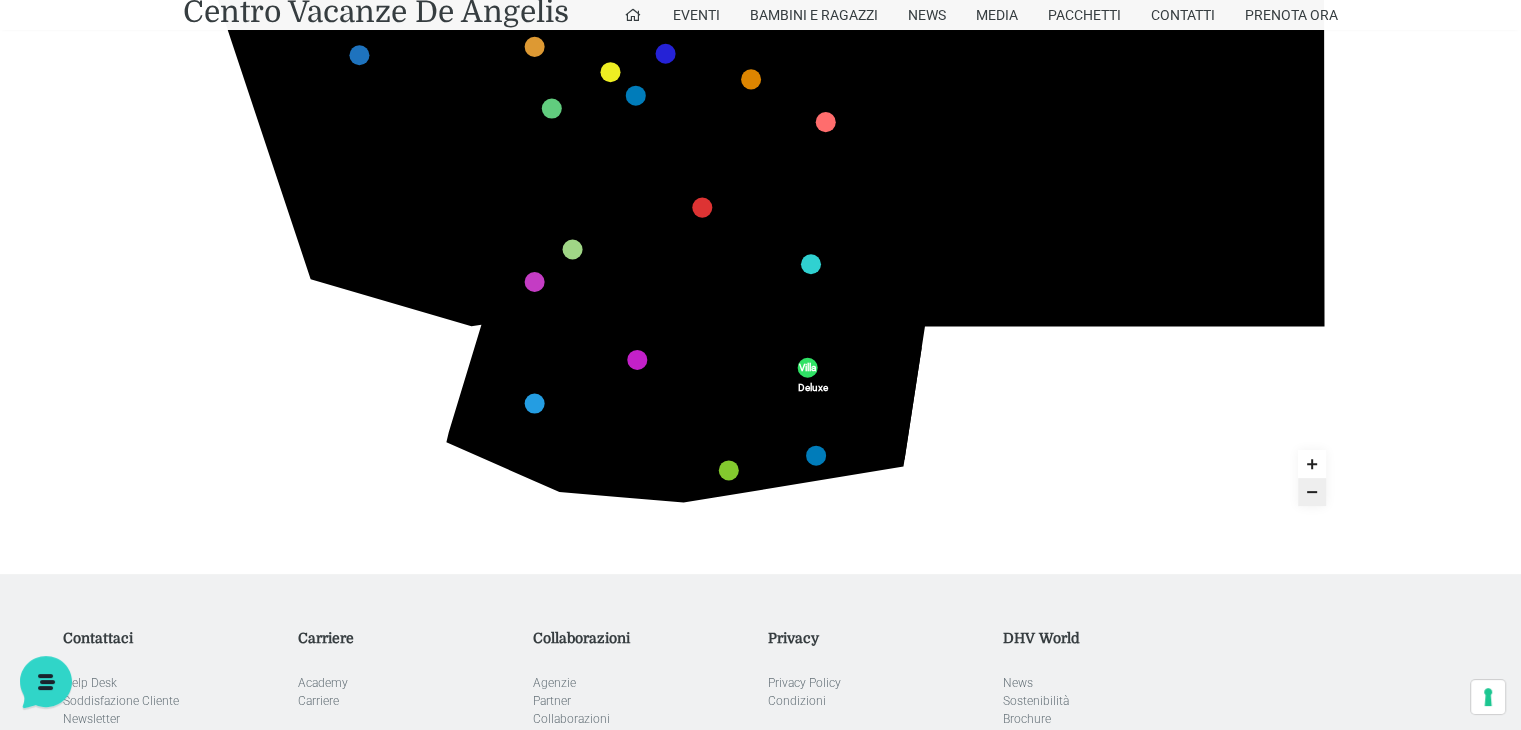 click 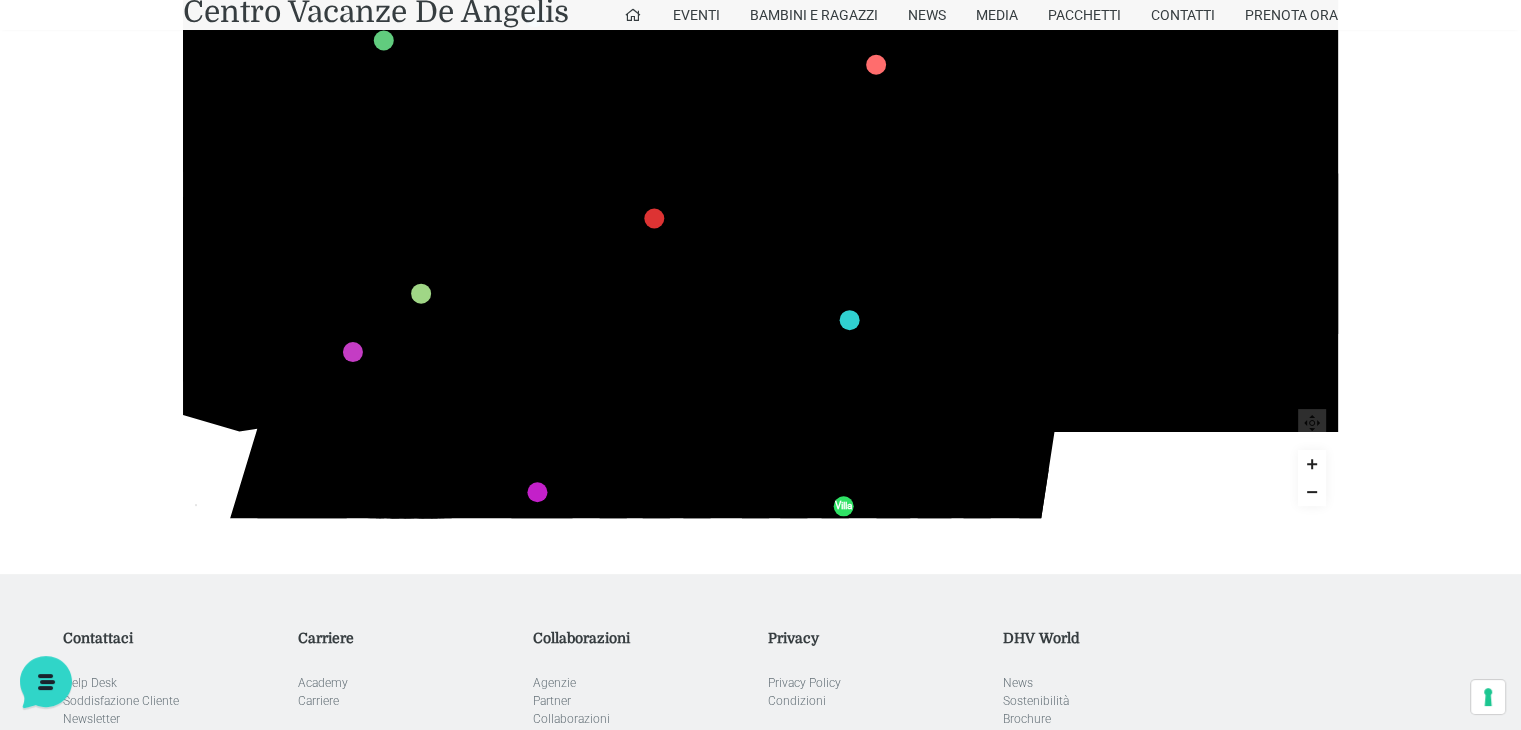 click 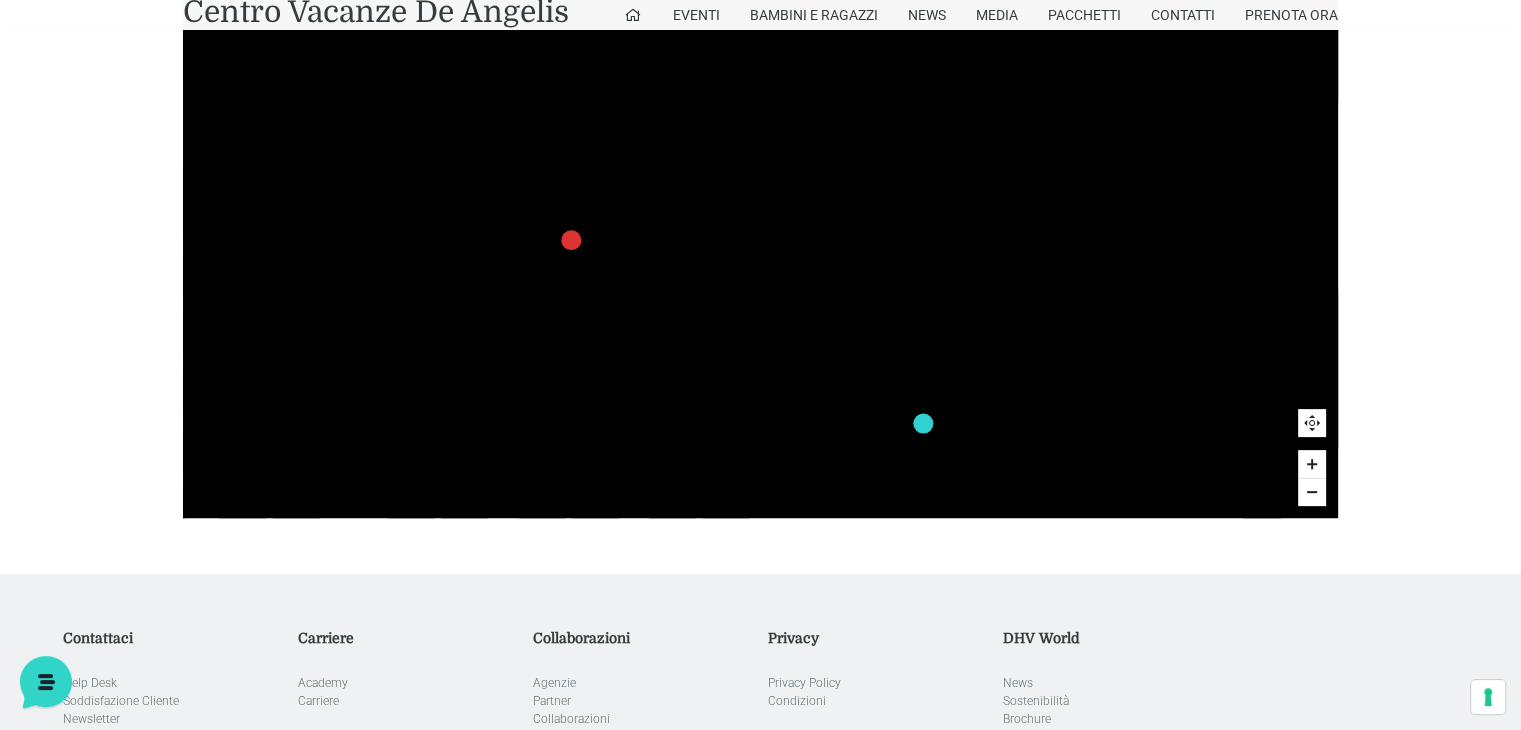 click 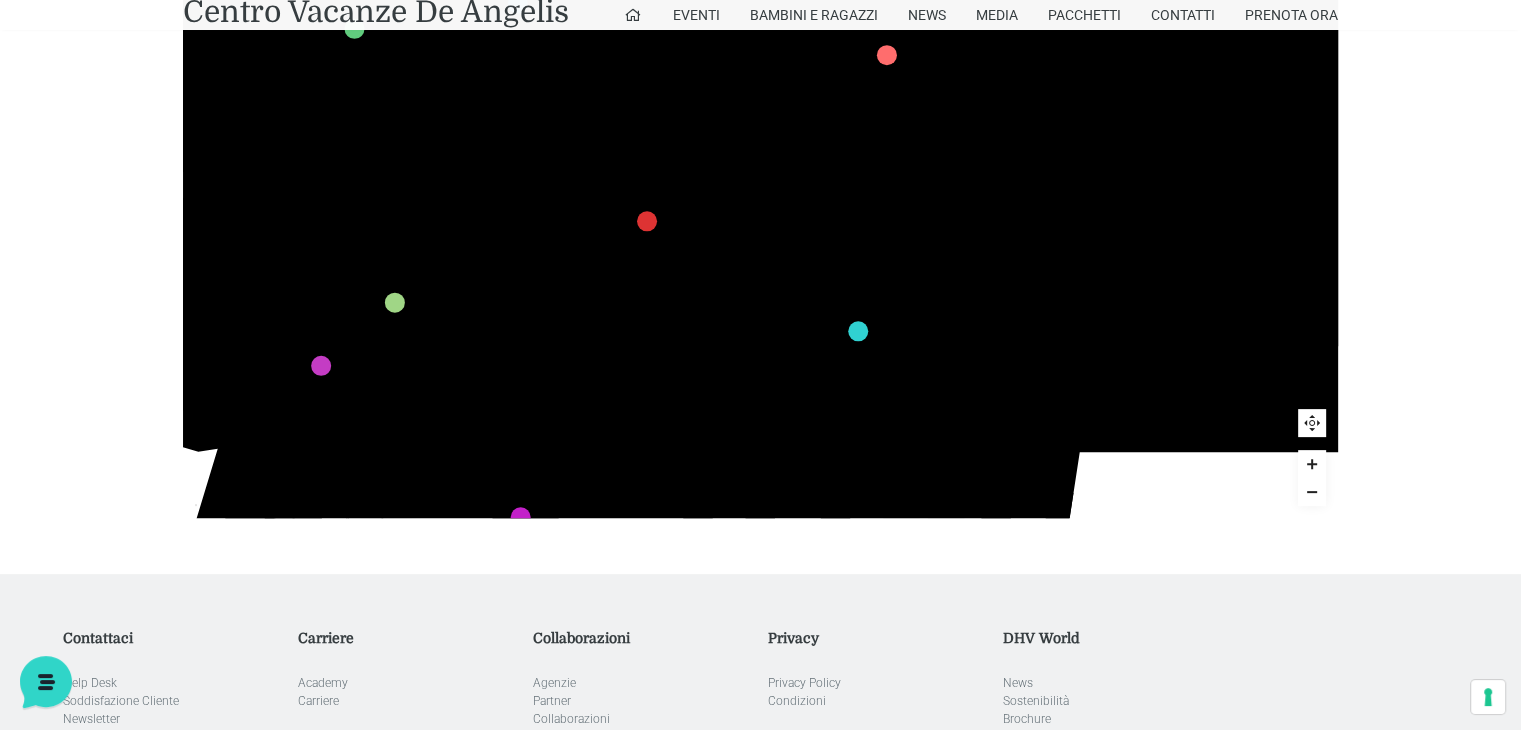 click 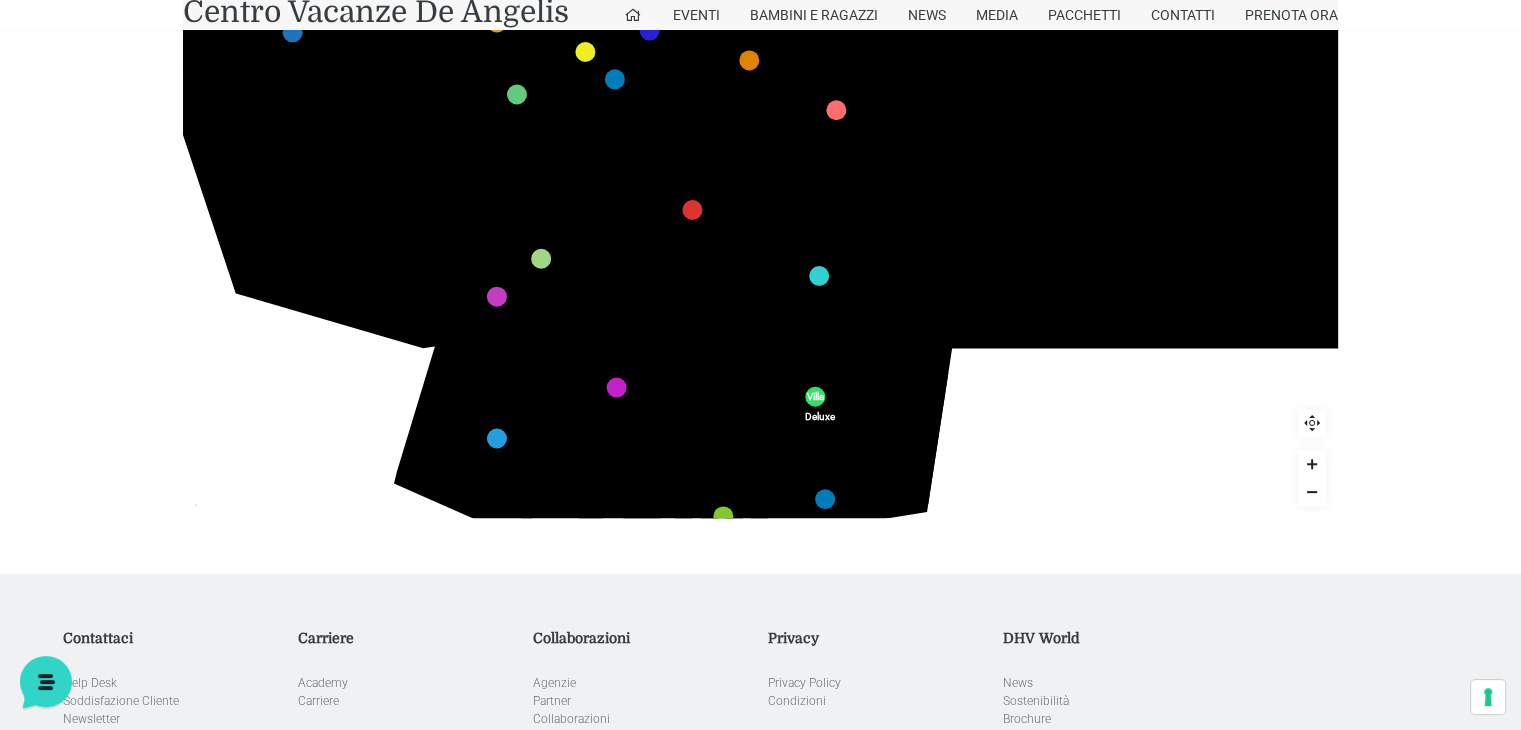click 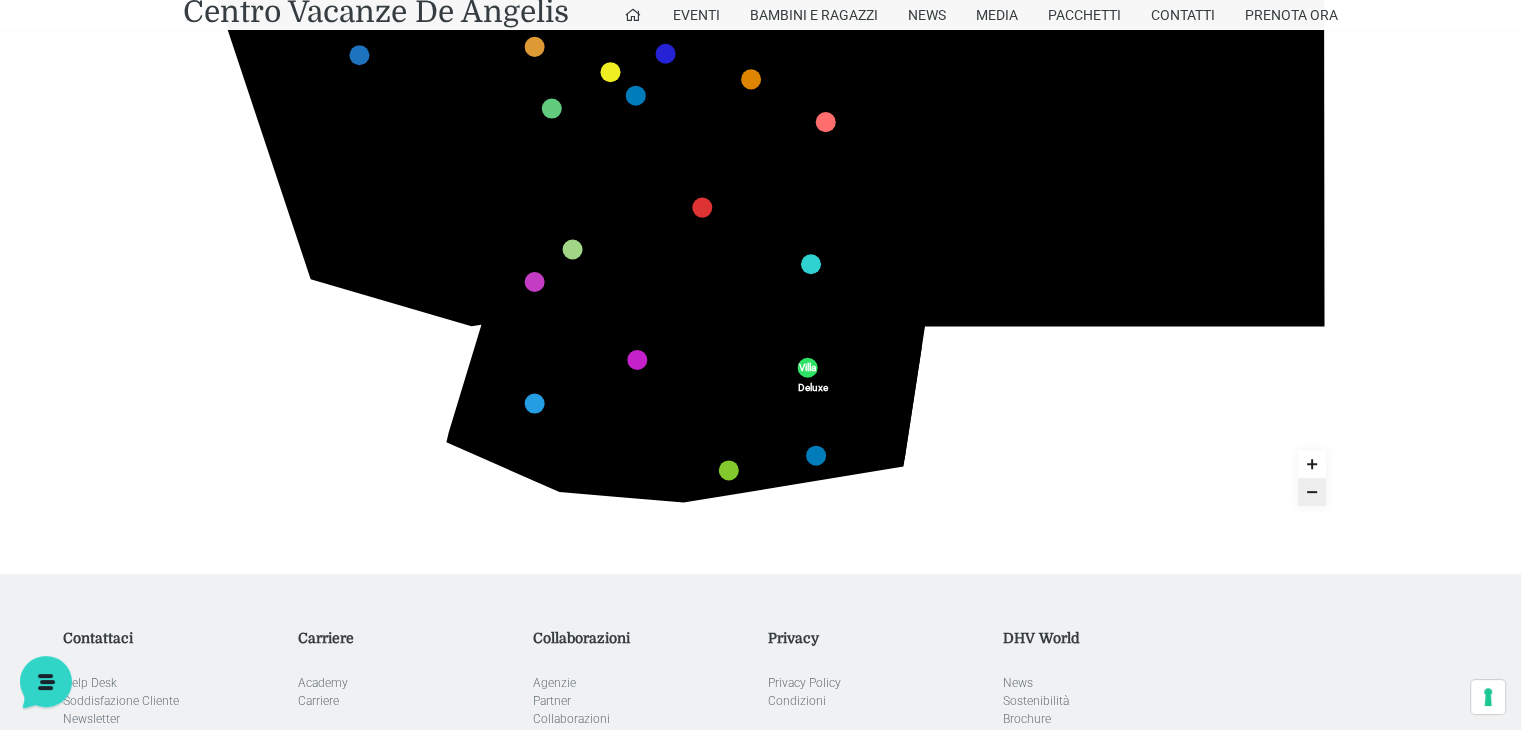 scroll, scrollTop: 0, scrollLeft: 0, axis: both 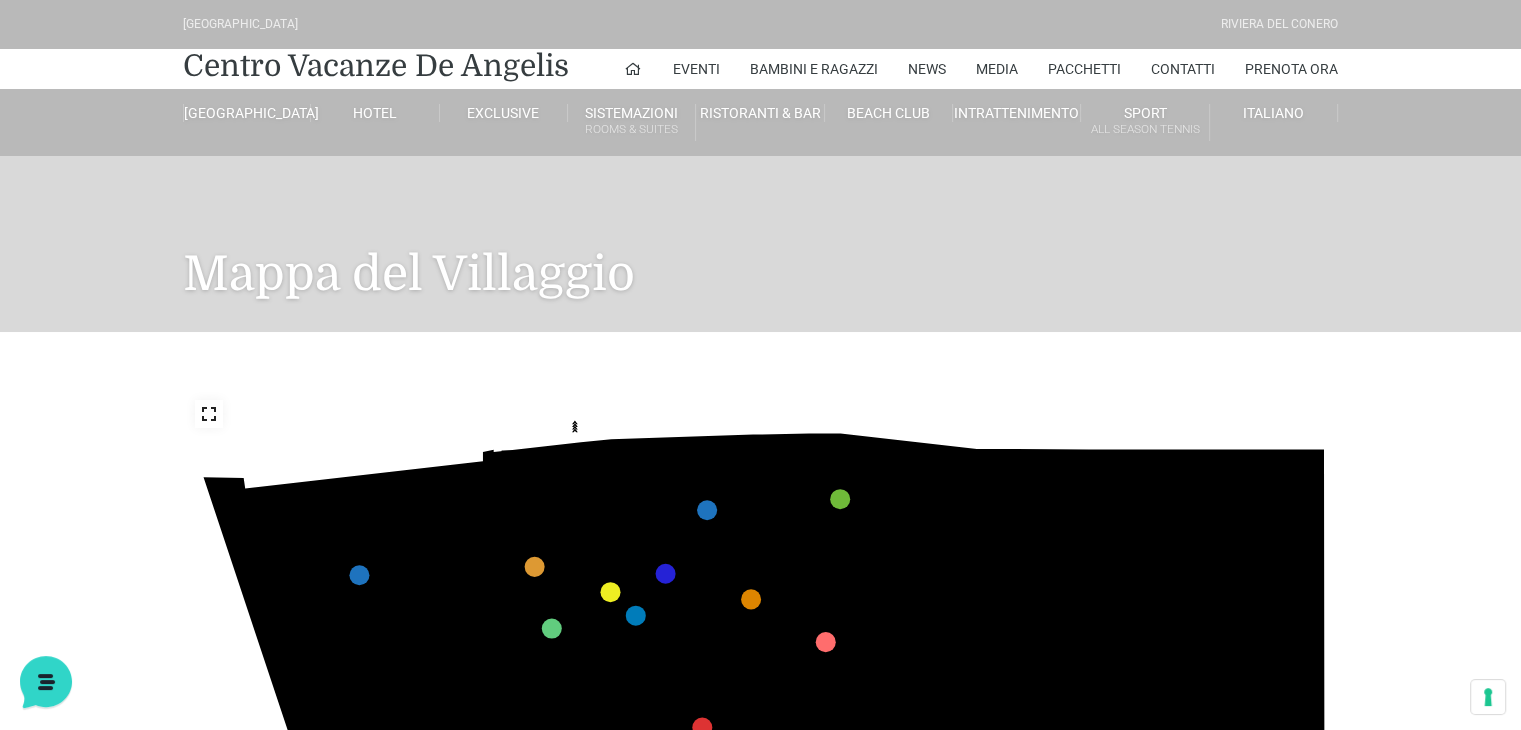 click on "436
435
437
434
441
430
440
431
439
432
438
433
424
423
425
422
429
418
428
419
427
420
426
421
412
411
413
410
417
406
416
407
415
408
414
409
609
400
608
401
325
405
611
404
610
403
607
402
210
201
209
202
220
211
206
205
207
204
208
203
232" 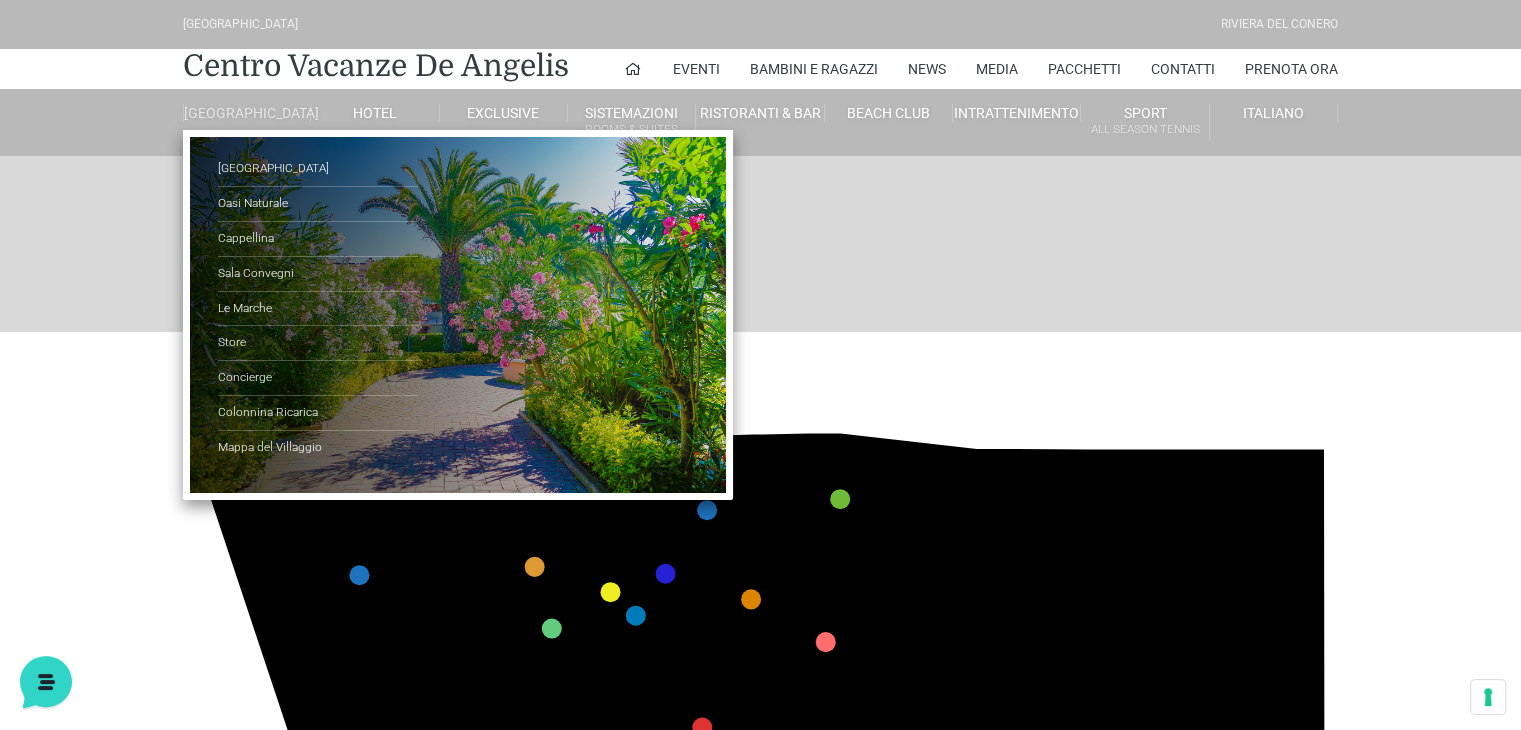 click on "[GEOGRAPHIC_DATA]" at bounding box center [247, 113] 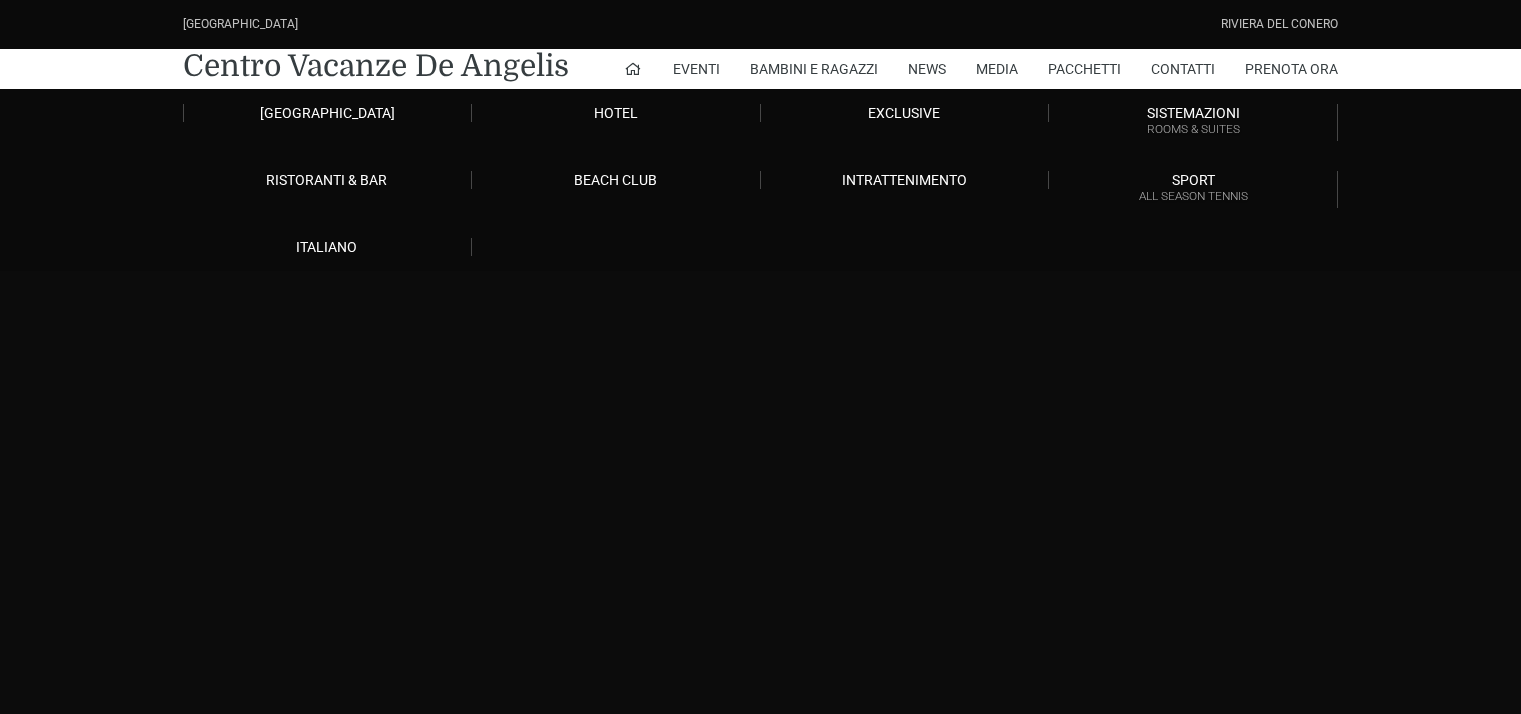 scroll, scrollTop: 0, scrollLeft: 0, axis: both 